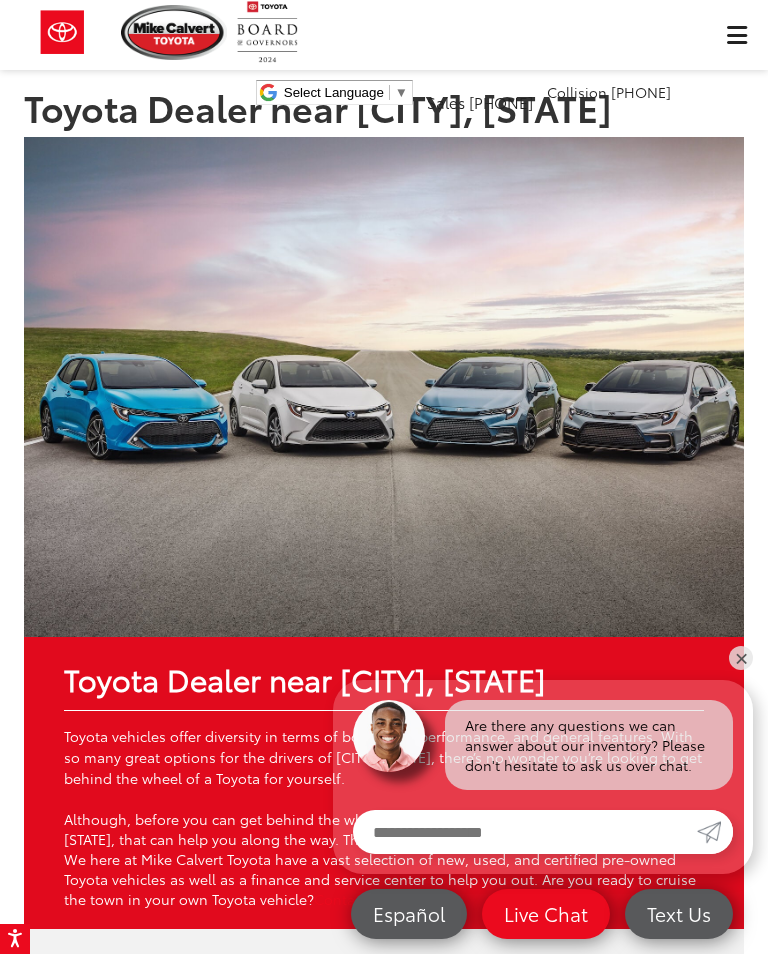scroll, scrollTop: 829, scrollLeft: 0, axis: vertical 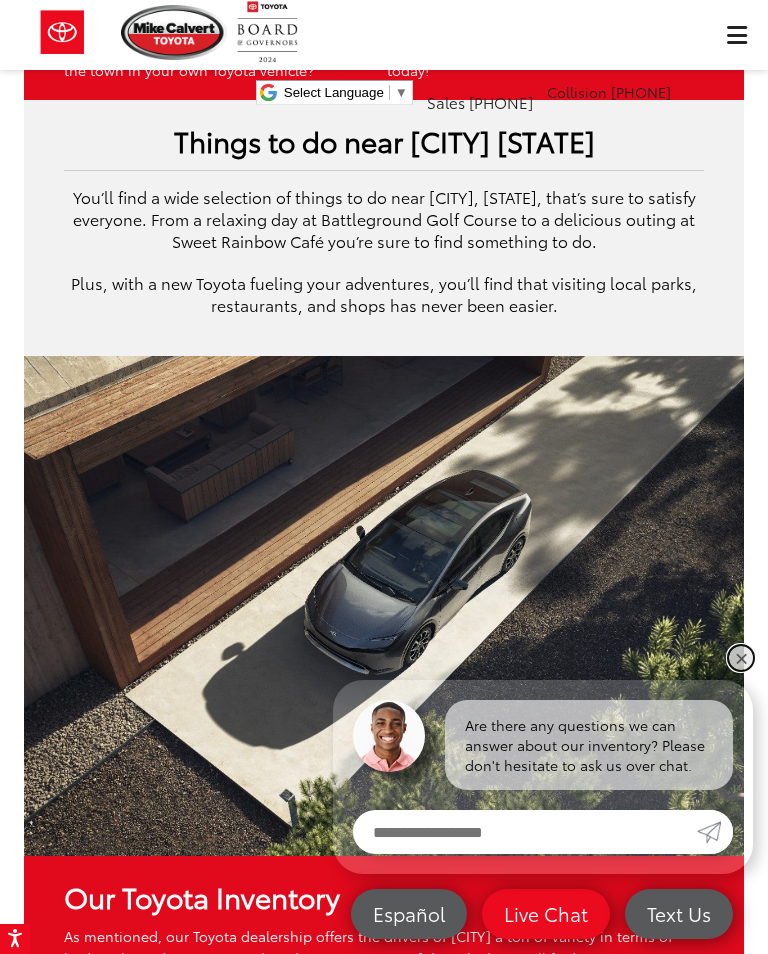 click on "✕" at bounding box center (741, 658) 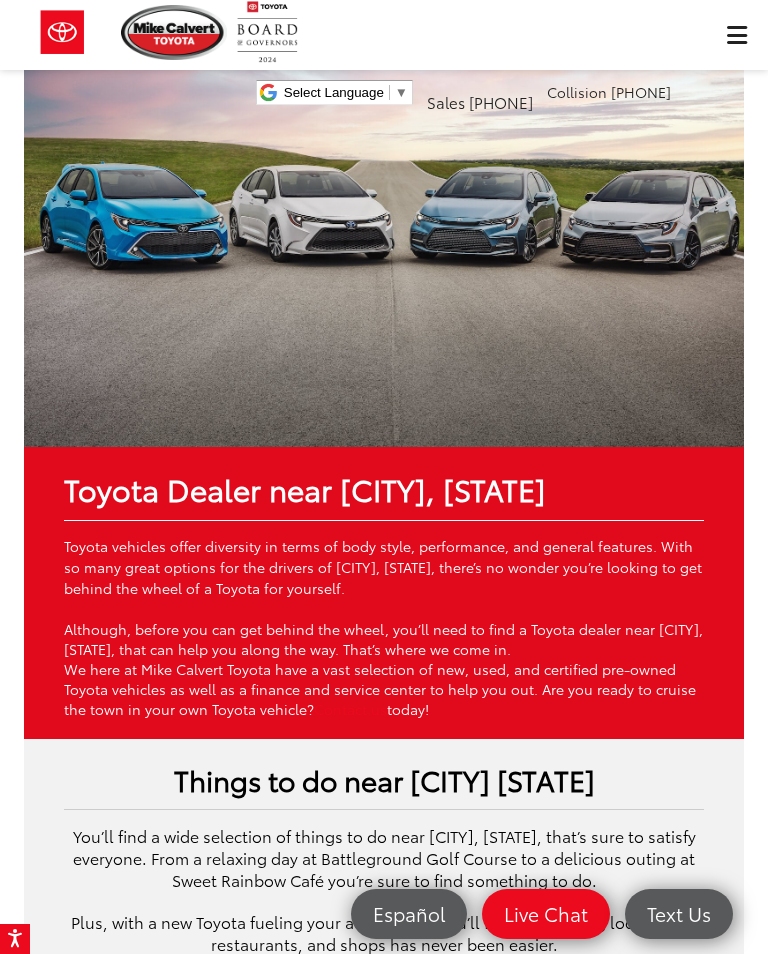 scroll, scrollTop: 0, scrollLeft: 0, axis: both 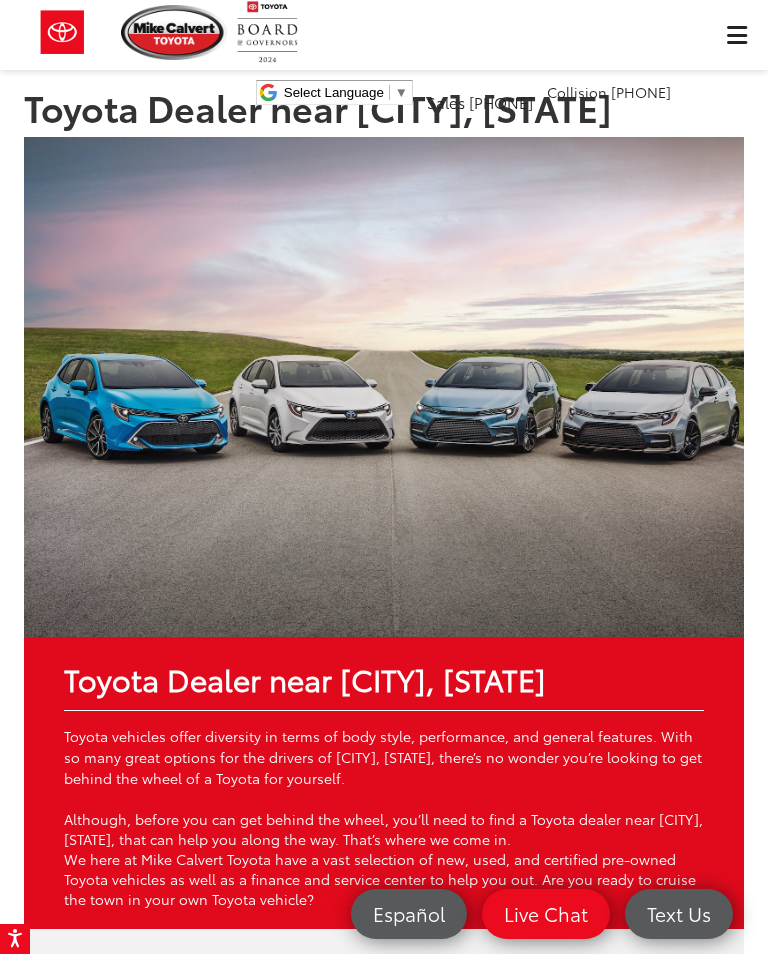 click on "Mike Calvert Toyota
Select Language ▼
Sales
[PHONE]
Service
[PHONE]
Parts
[PHONE]
Collision
[PHONE]
[NUMBER] South Loop West
[CITY], [STATE] [POSTAL_CODE]
Service
Map
Contact
Saved
Saved" at bounding box center (384, 60) 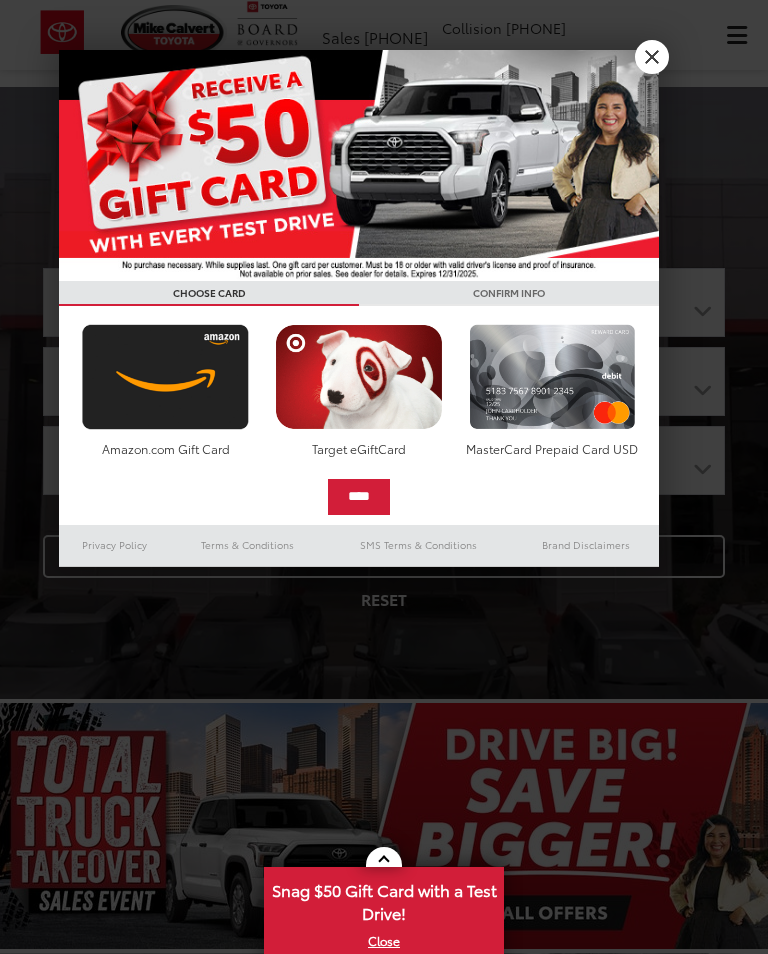 scroll, scrollTop: 0, scrollLeft: 0, axis: both 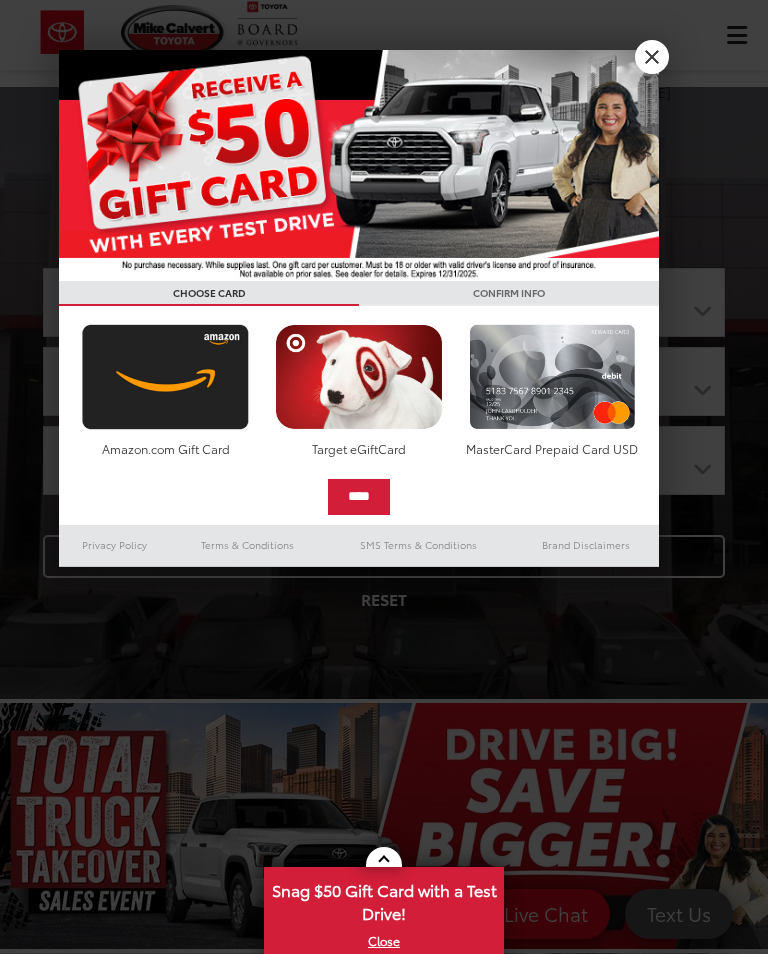 click on "X" at bounding box center (652, 57) 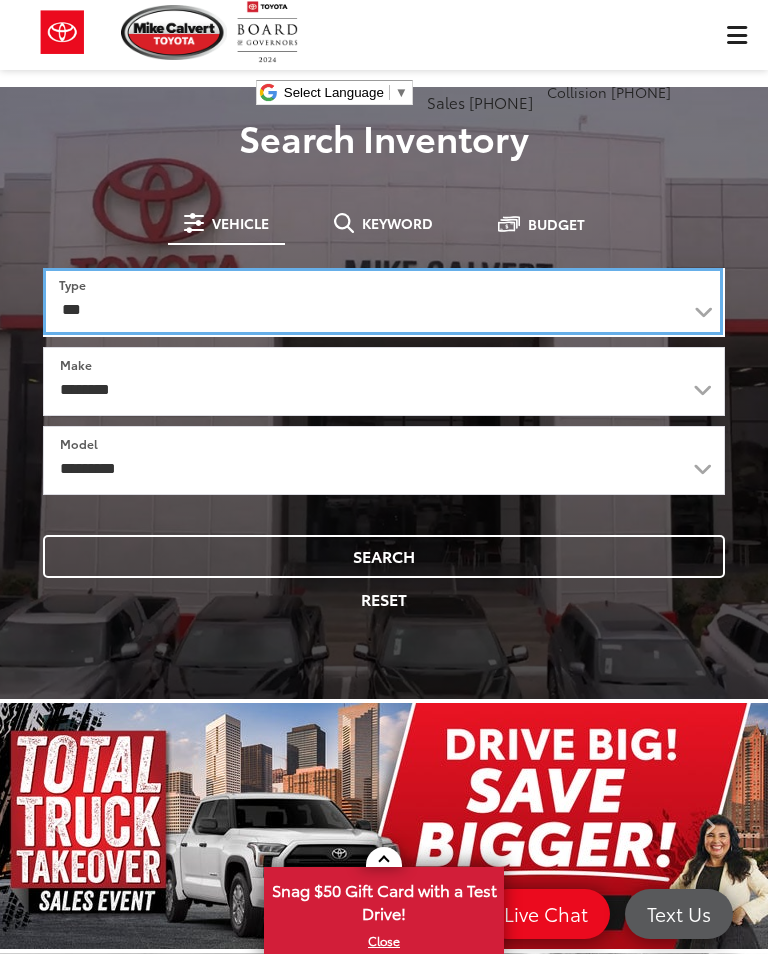 click on "***
***
****
*********" at bounding box center [383, 301] 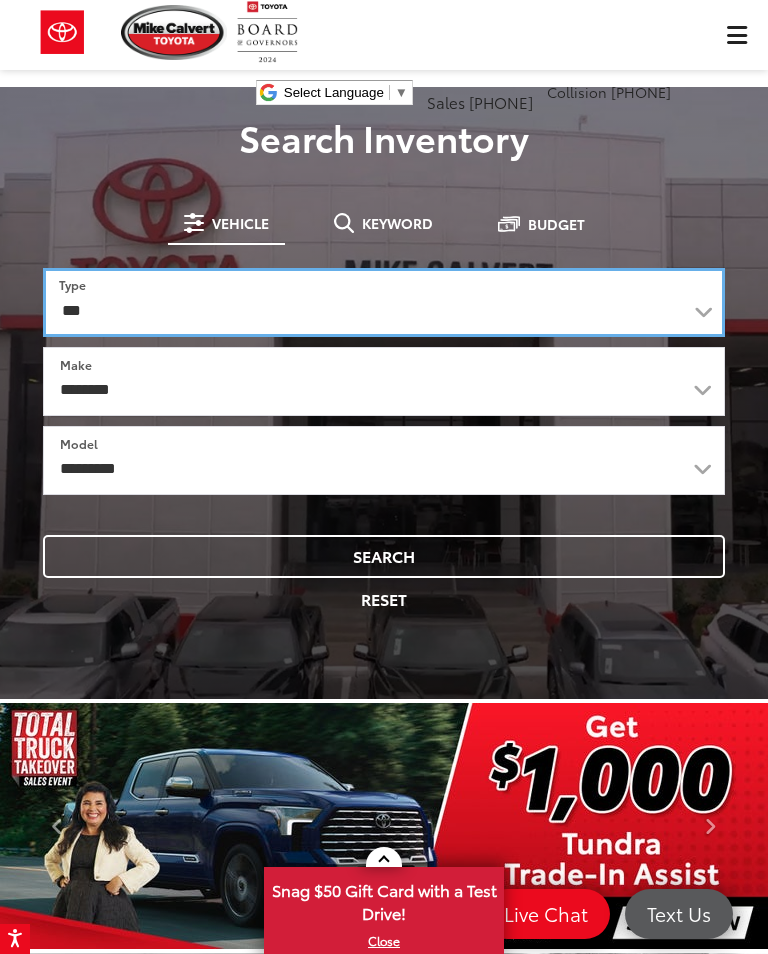 scroll, scrollTop: 0, scrollLeft: 0, axis: both 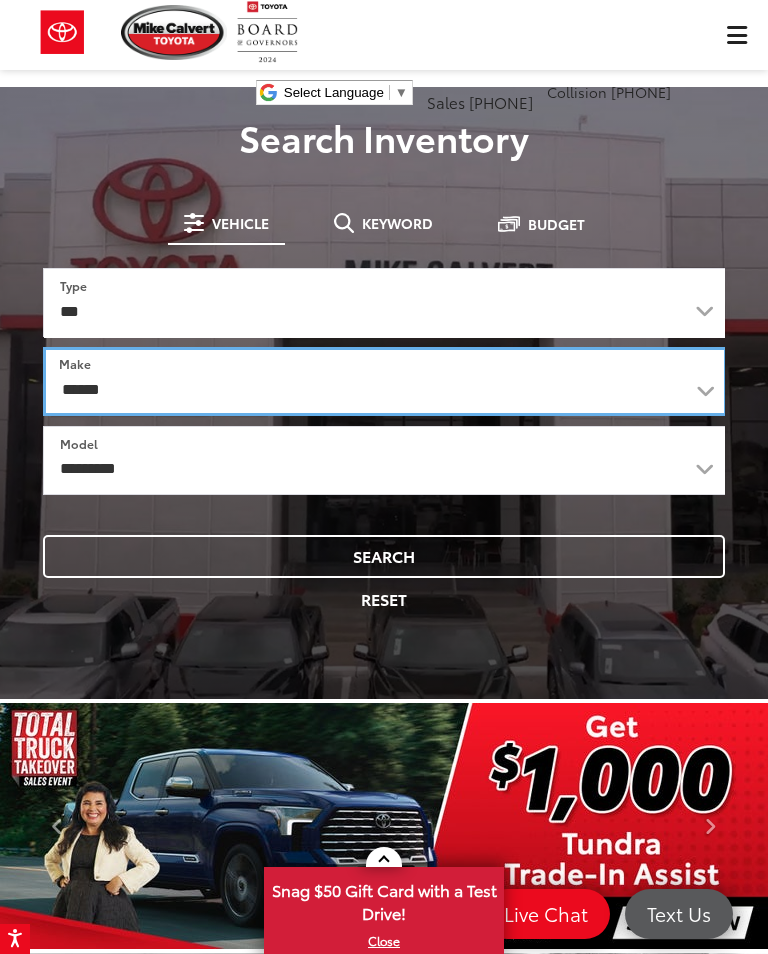 click on "******** ******" at bounding box center (385, 381) 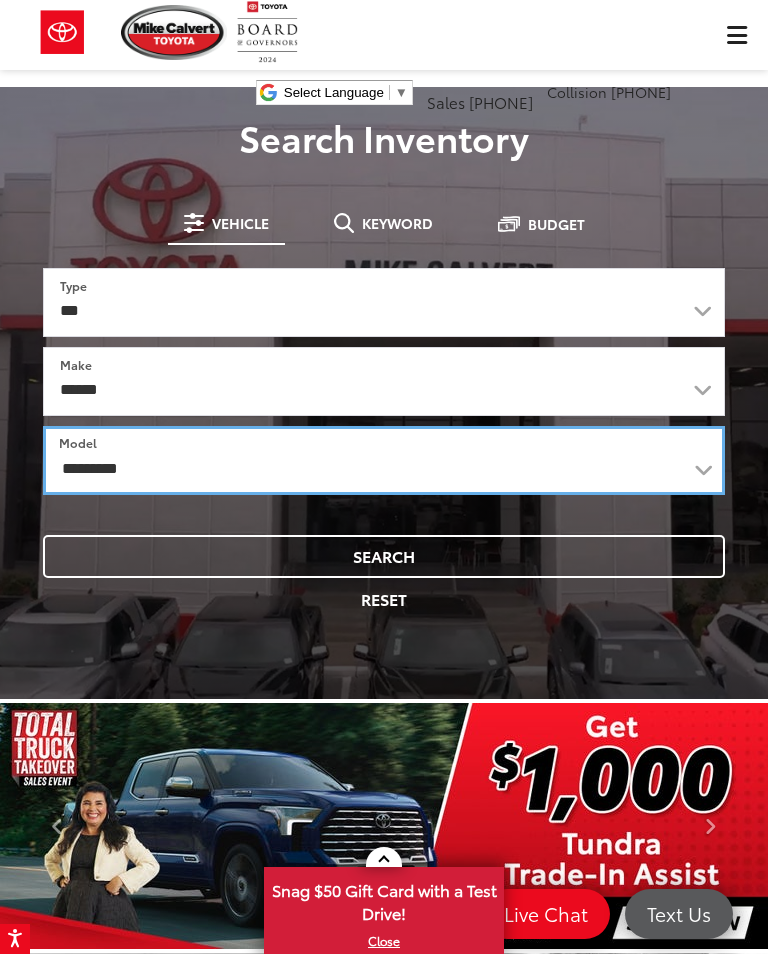 click on "**********" at bounding box center (384, 460) 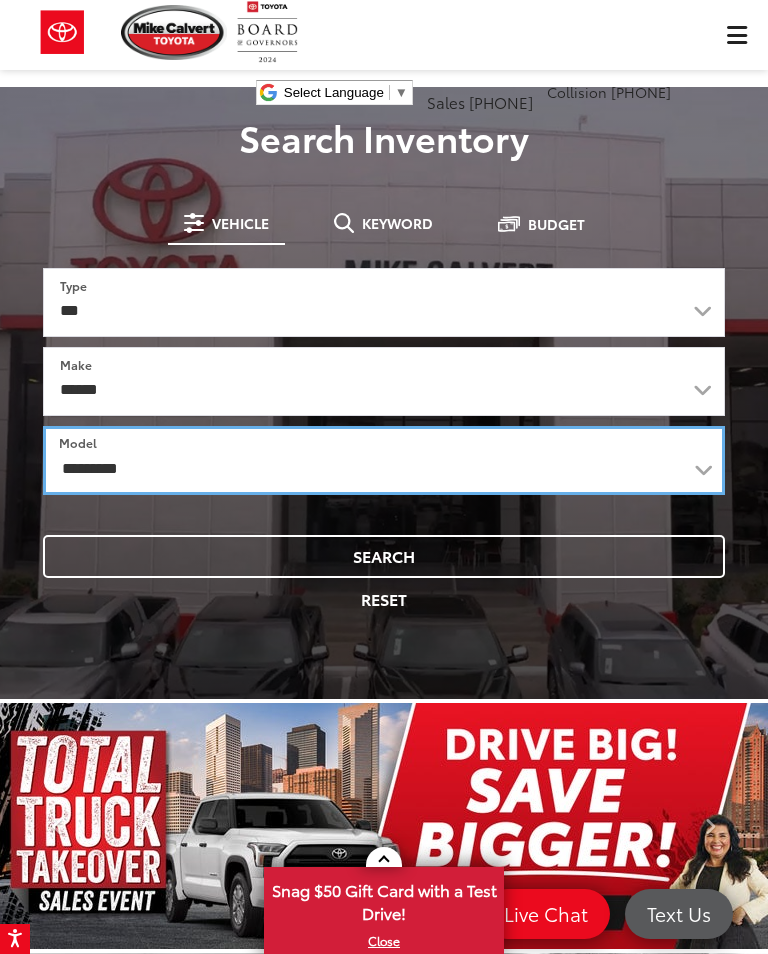 select on "******" 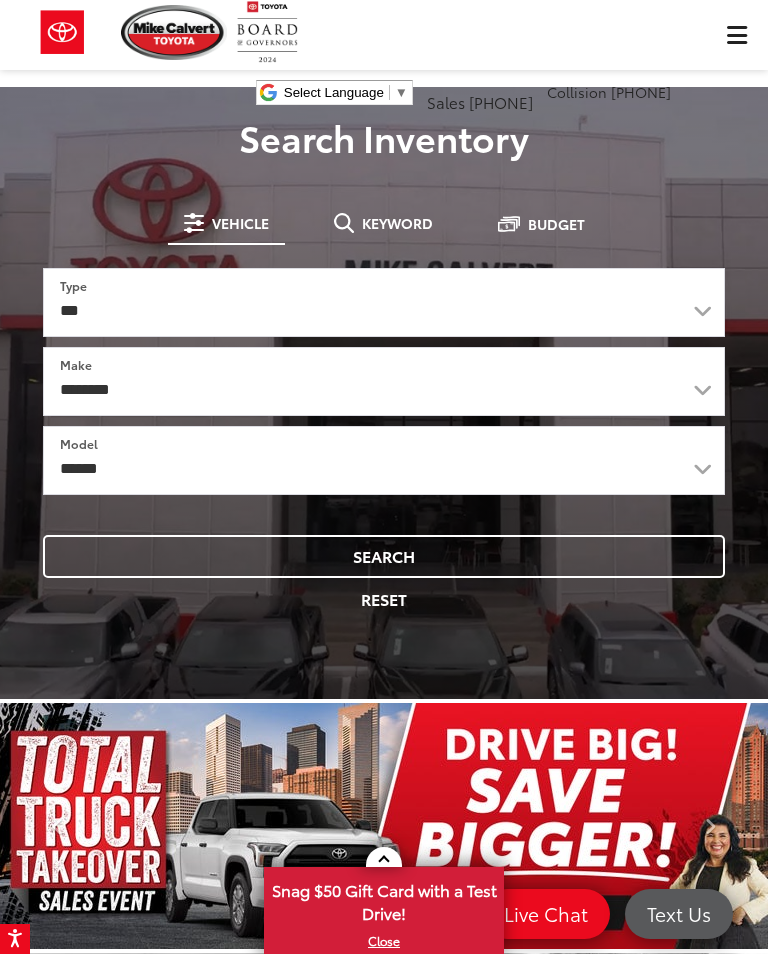 click on "Search" at bounding box center [384, 556] 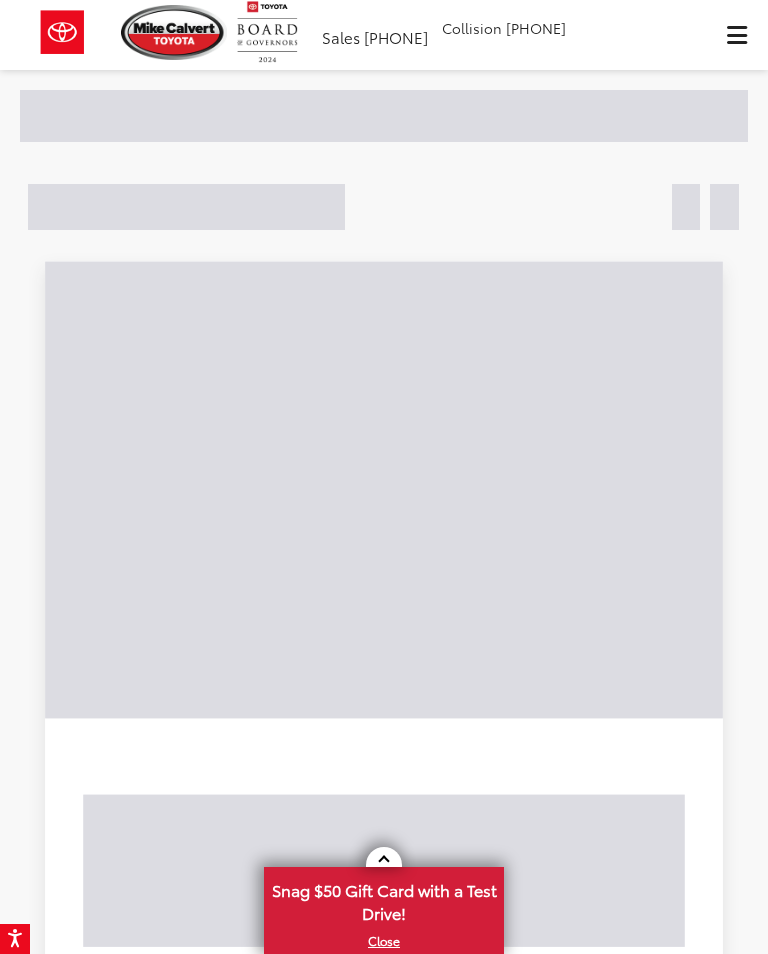 scroll, scrollTop: 0, scrollLeft: 0, axis: both 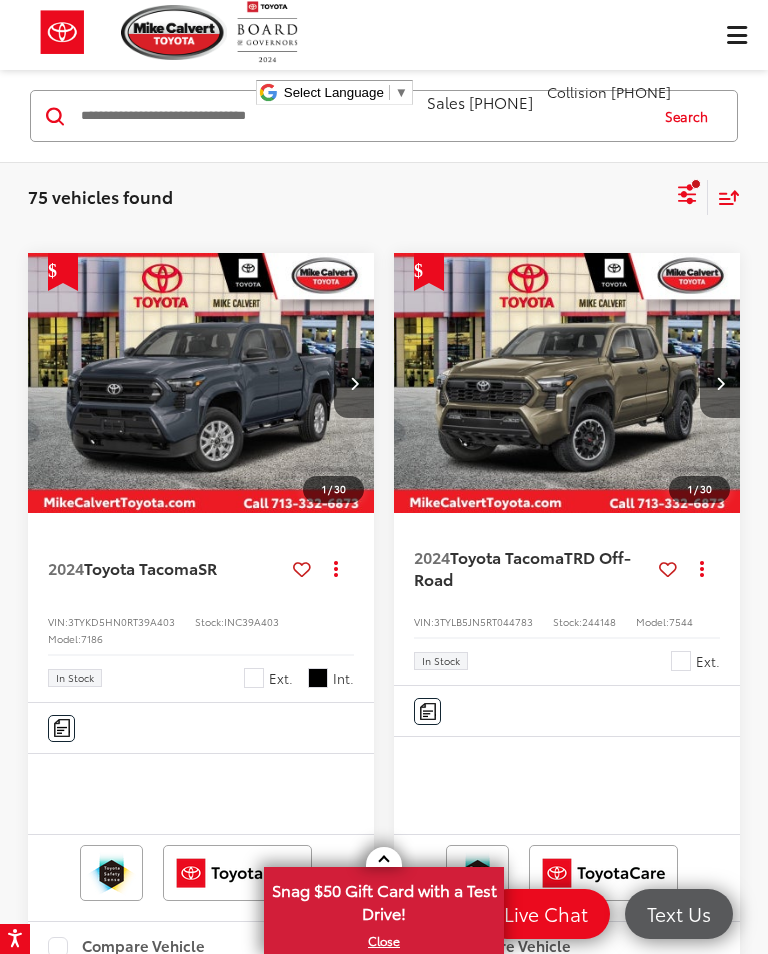 click 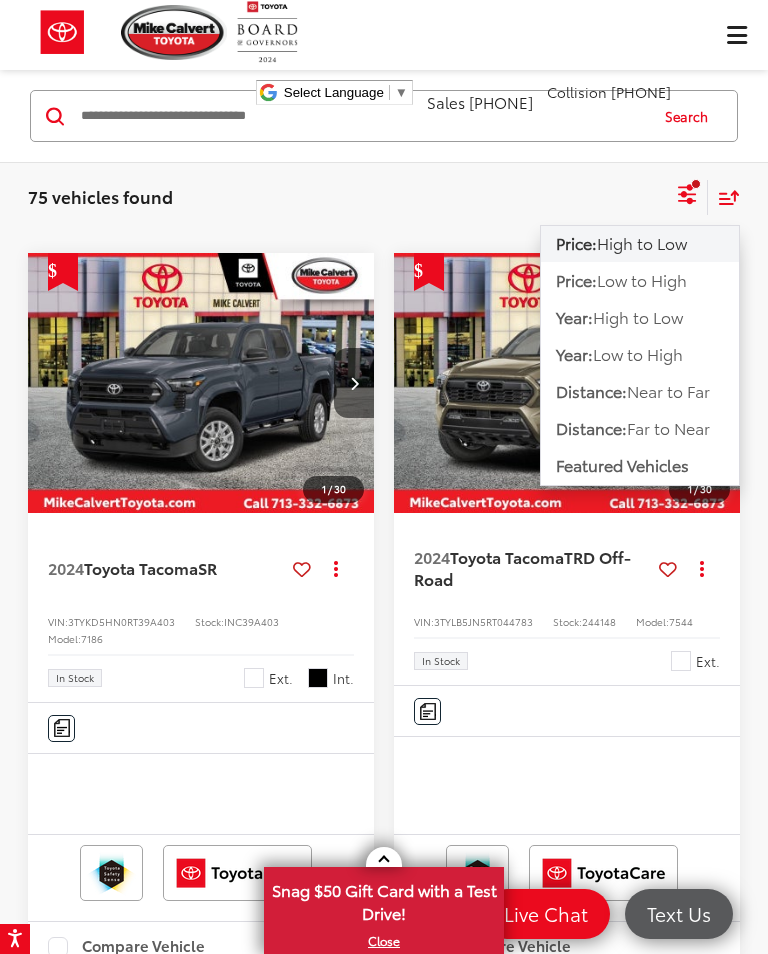 click on "High to Low" at bounding box center (642, 242) 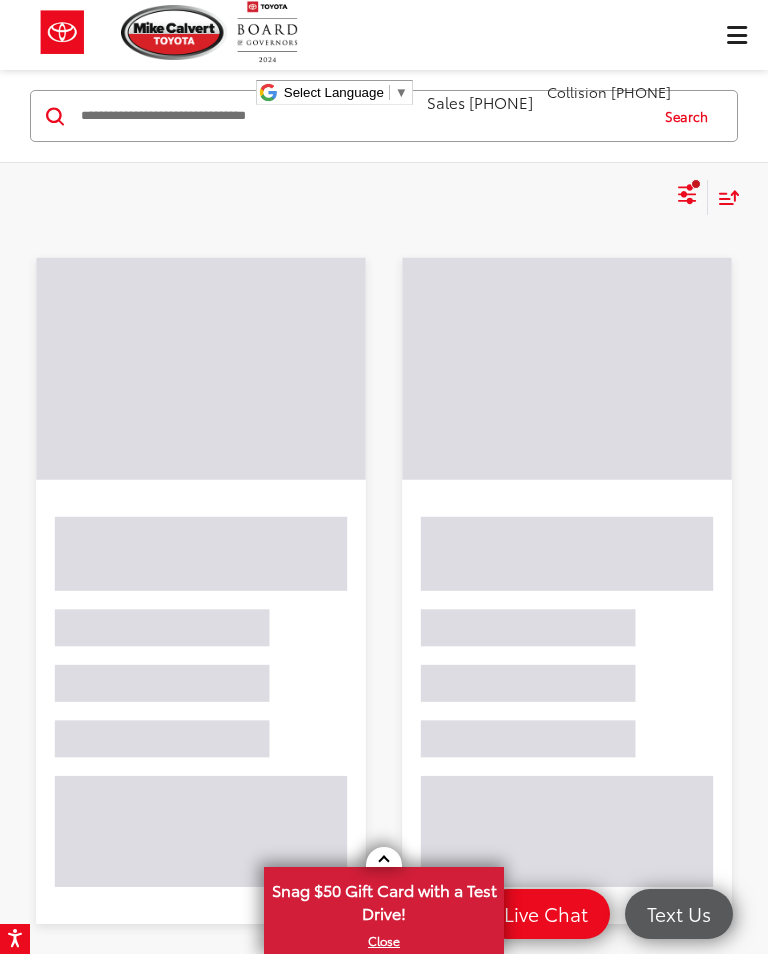 click on "Toyota Tacoma Clear All + 0 test Sort Price:  High to Low Price:  Low to High Year:  High to Low Year:  Low to High Distance:  Near to Far Distance:  Far to Near Featured Vehicles Grid List" at bounding box center (384, 207) 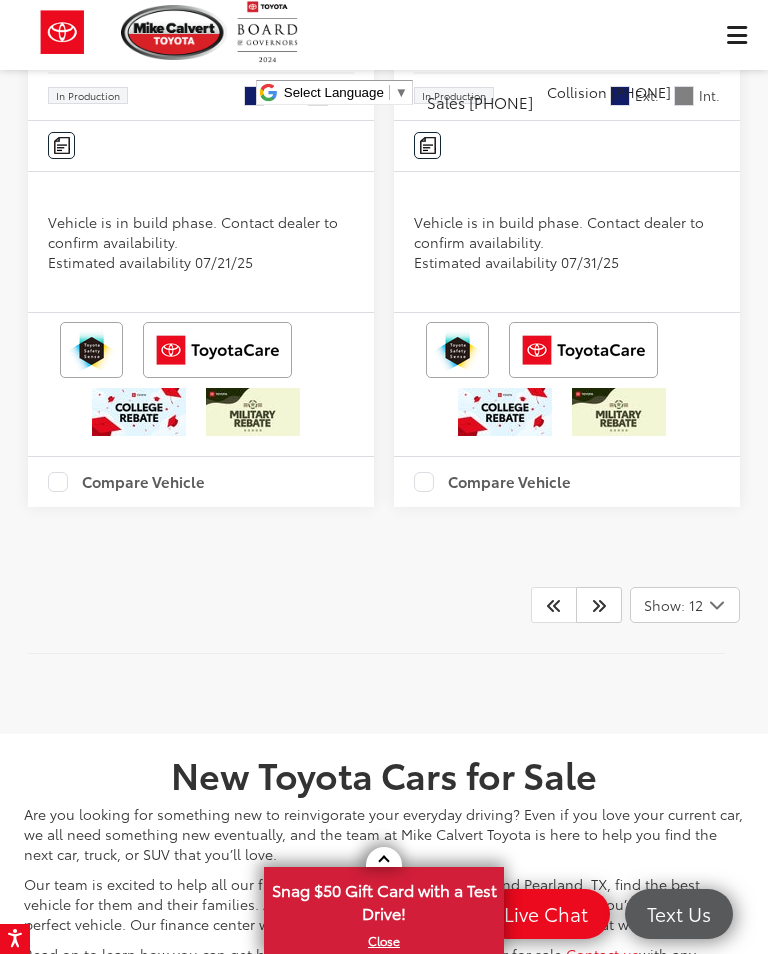 scroll, scrollTop: 4939, scrollLeft: 0, axis: vertical 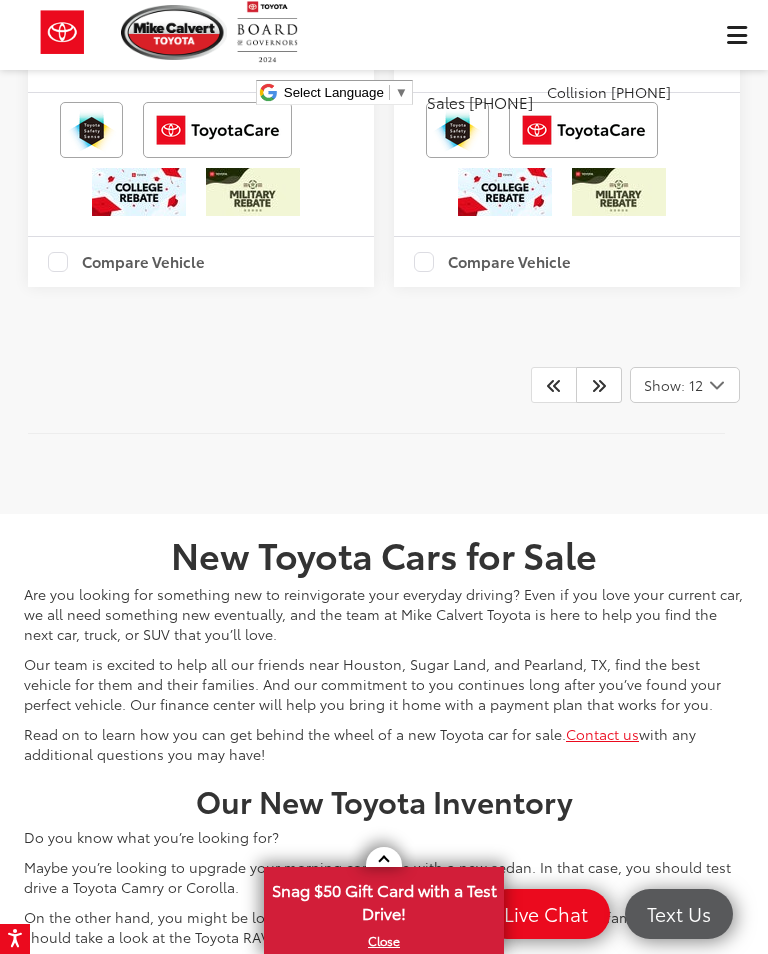 click 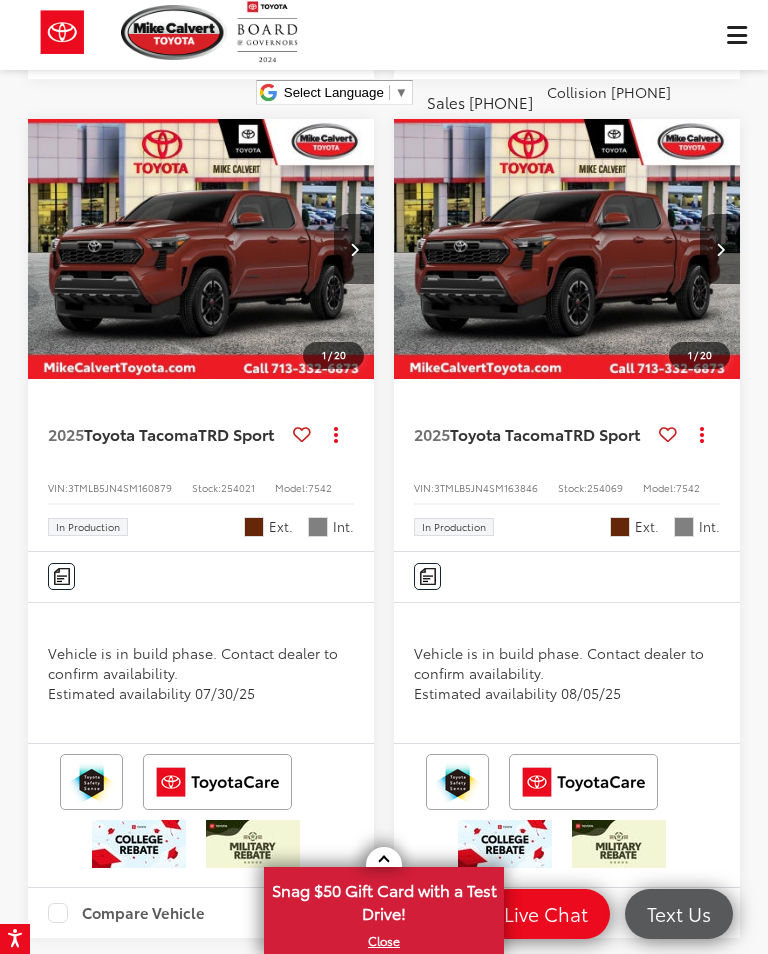 scroll, scrollTop: 3424, scrollLeft: 0, axis: vertical 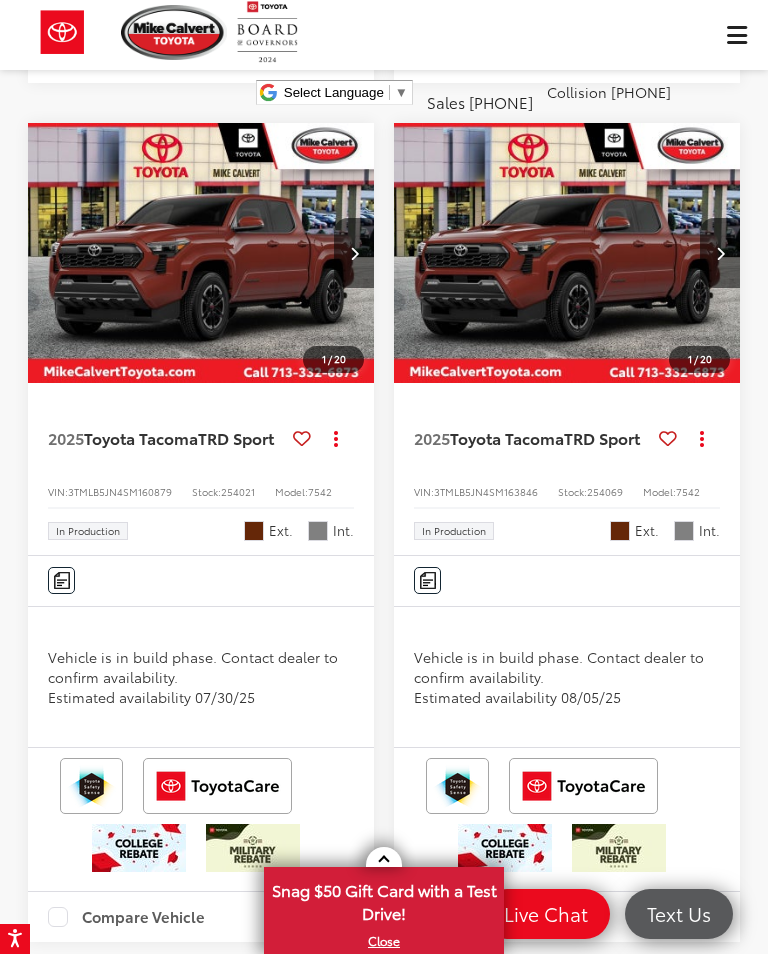click at bounding box center (201, 254) 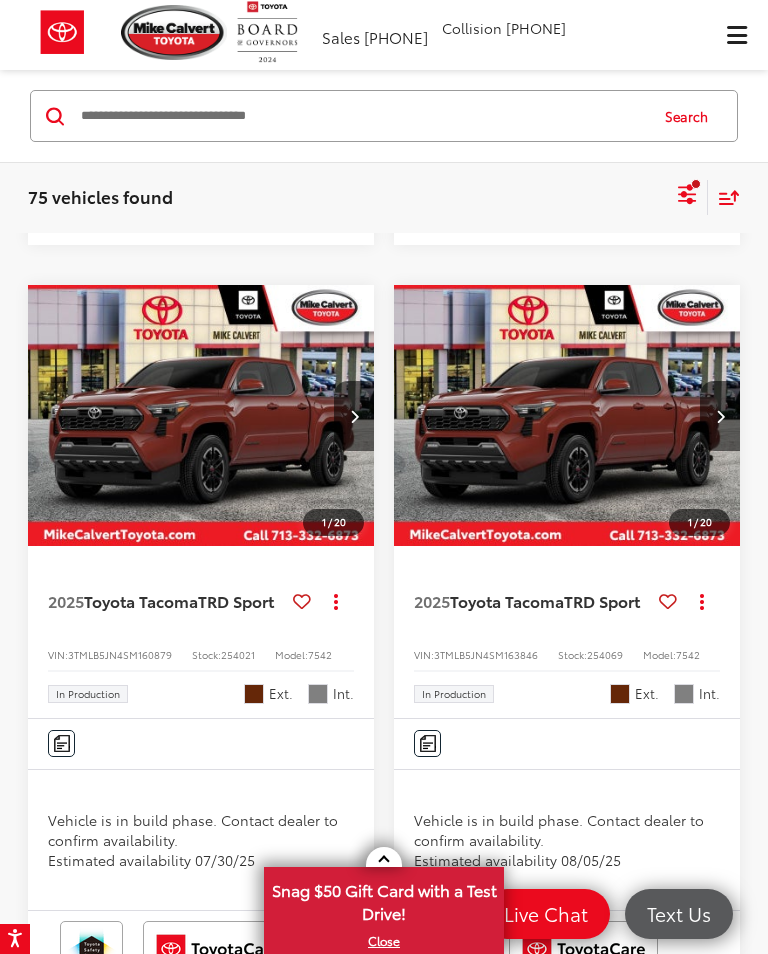 scroll, scrollTop: 3363, scrollLeft: 0, axis: vertical 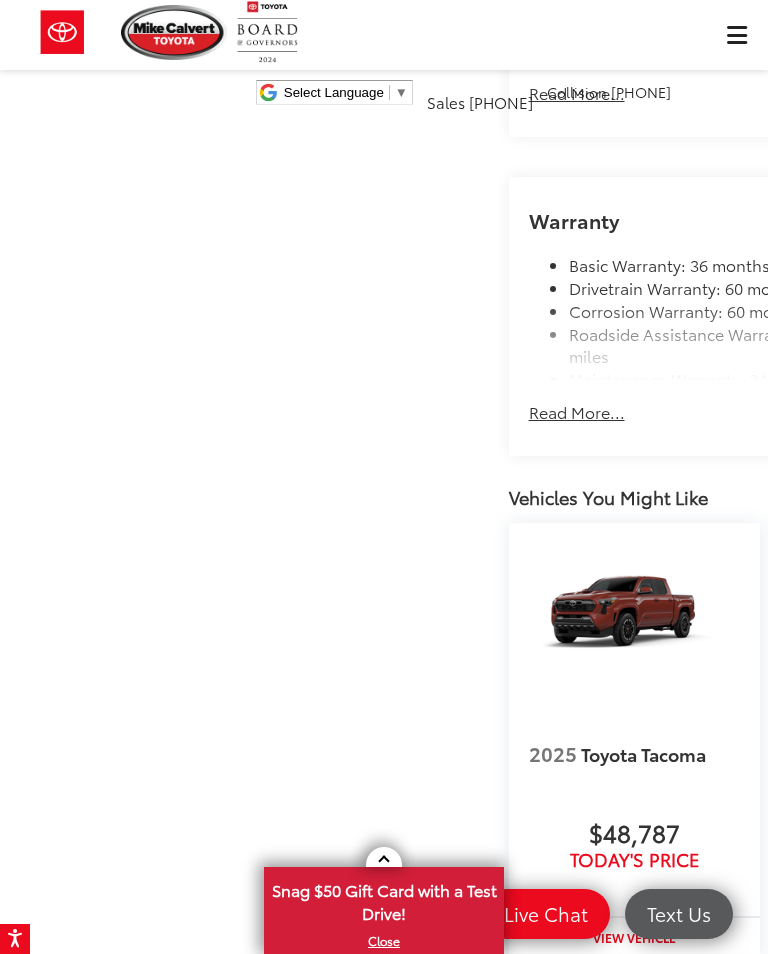 click on "Read More..." at bounding box center (577, -263) 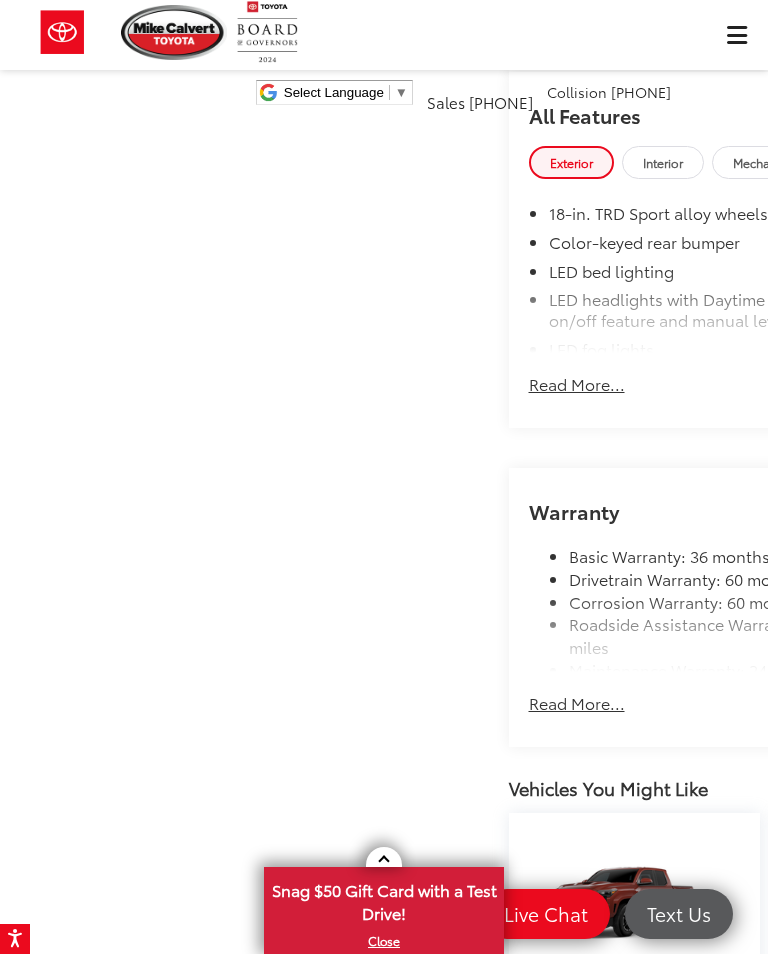 scroll, scrollTop: 2873, scrollLeft: 0, axis: vertical 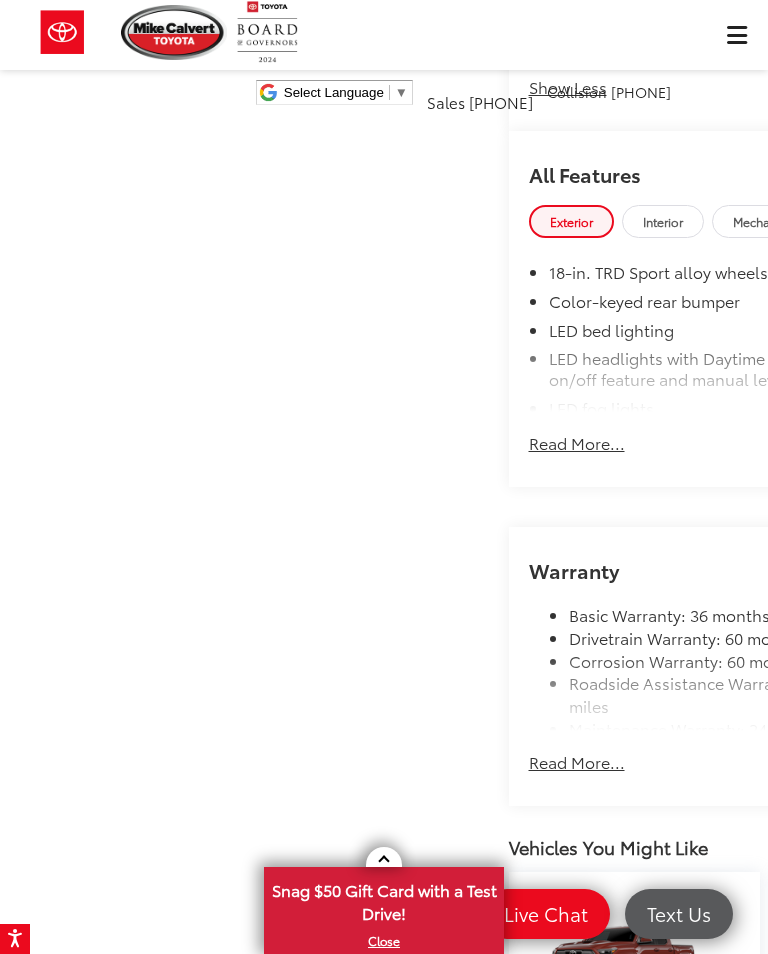 click on "4WD/AWD
Android Auto
Apple CarPlay
Keyless Ignition System
Automatic High Beams
Blind Spot Monitor
Tow Hitch/Tow Package
Automatic Climate Control
Turbo Charged Engine
Alloy Wheels
Cruise Control" at bounding box center [768, -1915] 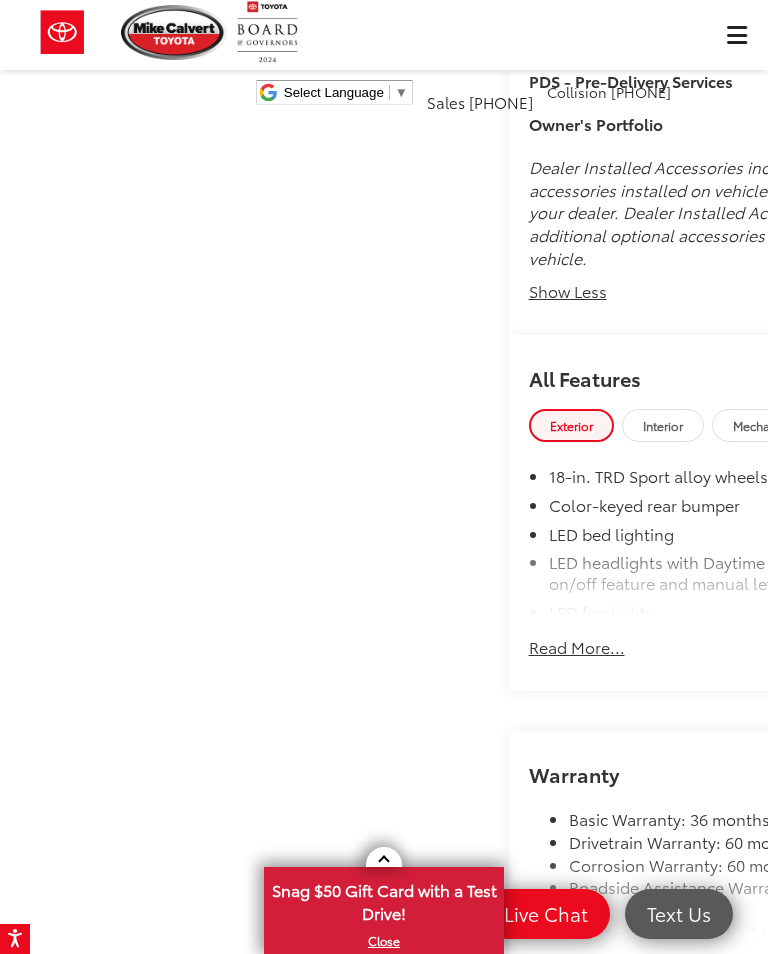 click on "View More Highlights..." at bounding box center (617, -1570) 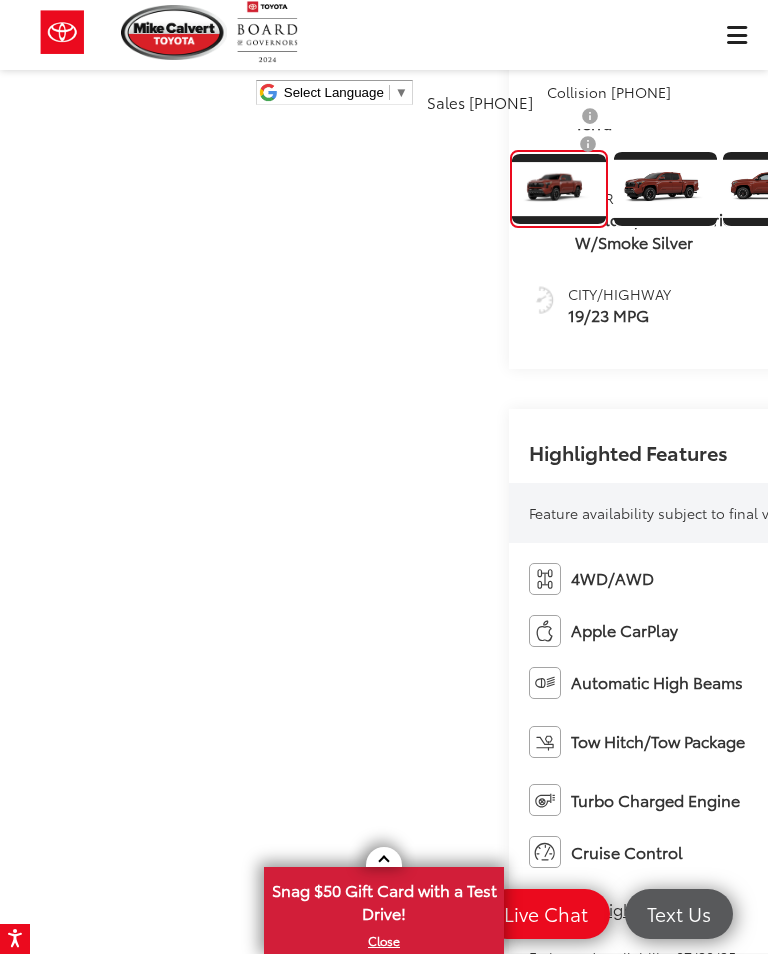 scroll, scrollTop: 288, scrollLeft: 0, axis: vertical 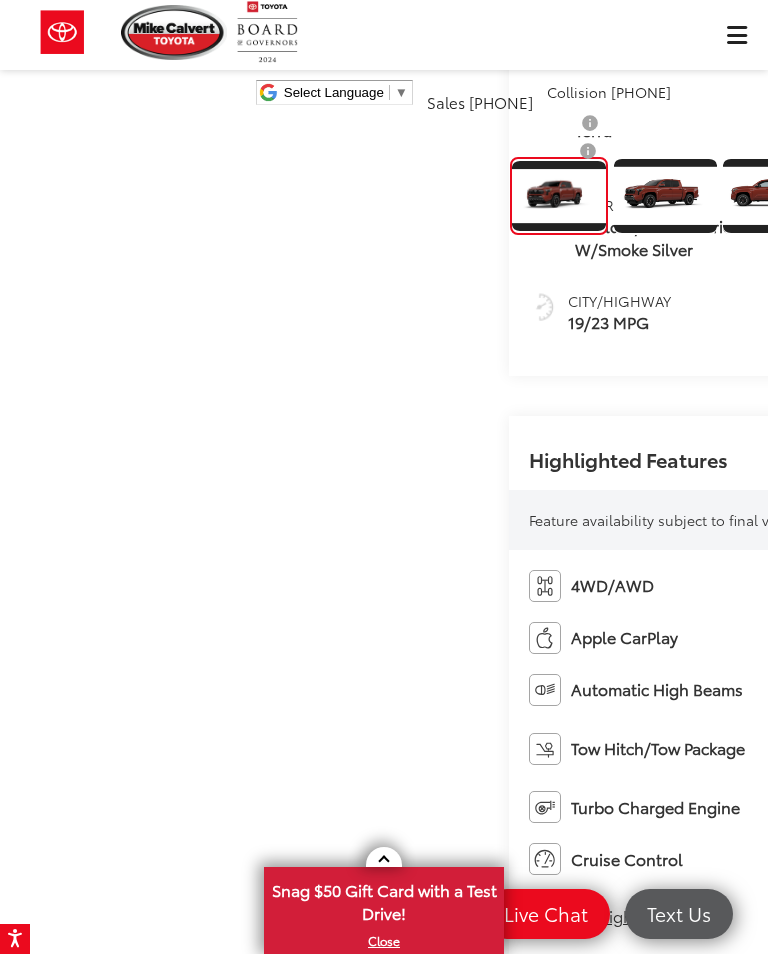 click at bounding box center (774, 196) 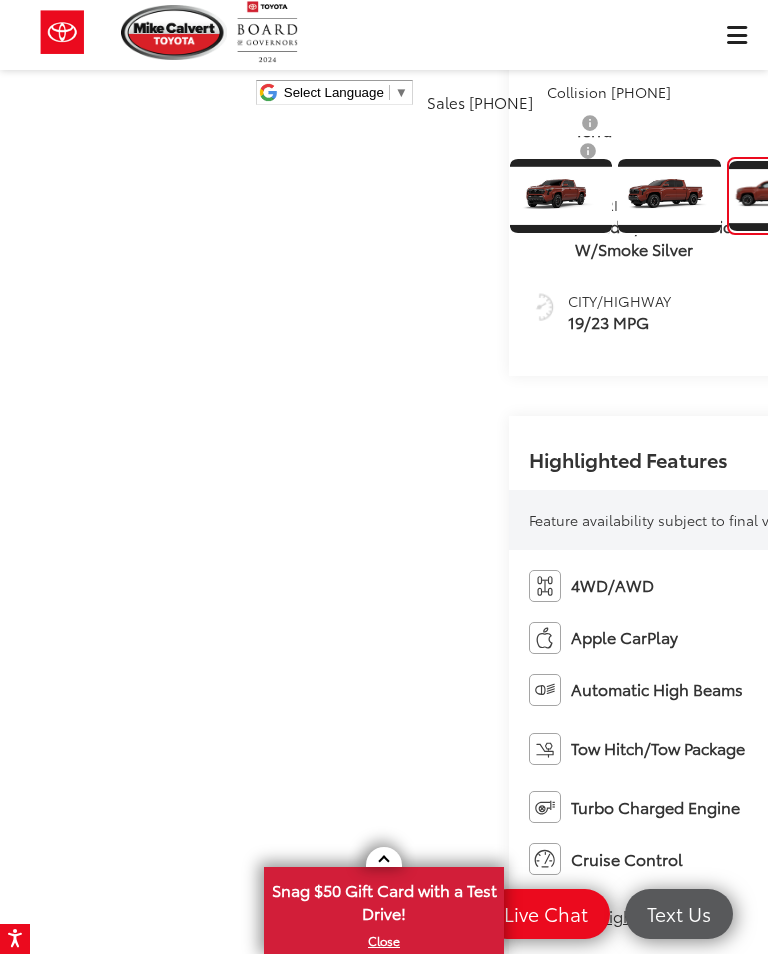 scroll, scrollTop: 129, scrollLeft: 0, axis: vertical 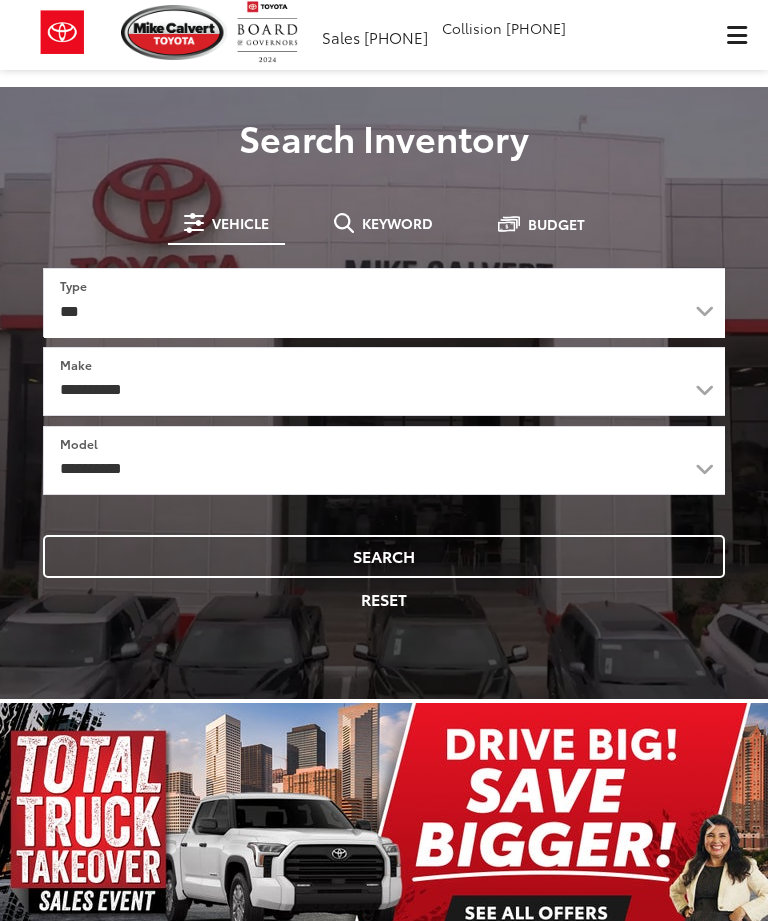 select on "******" 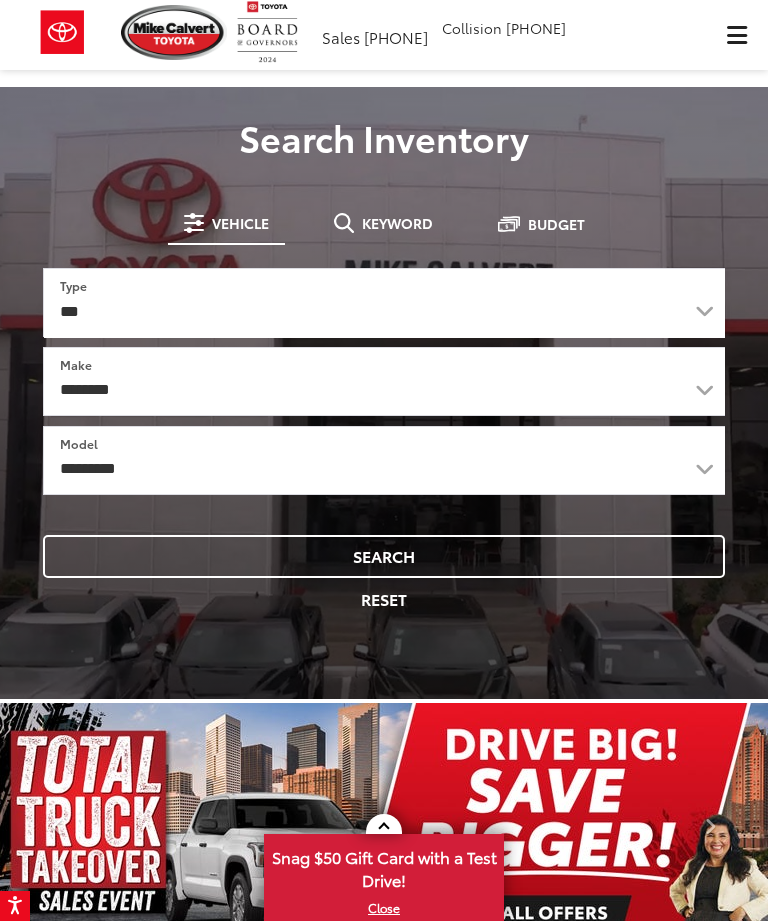 select on "******" 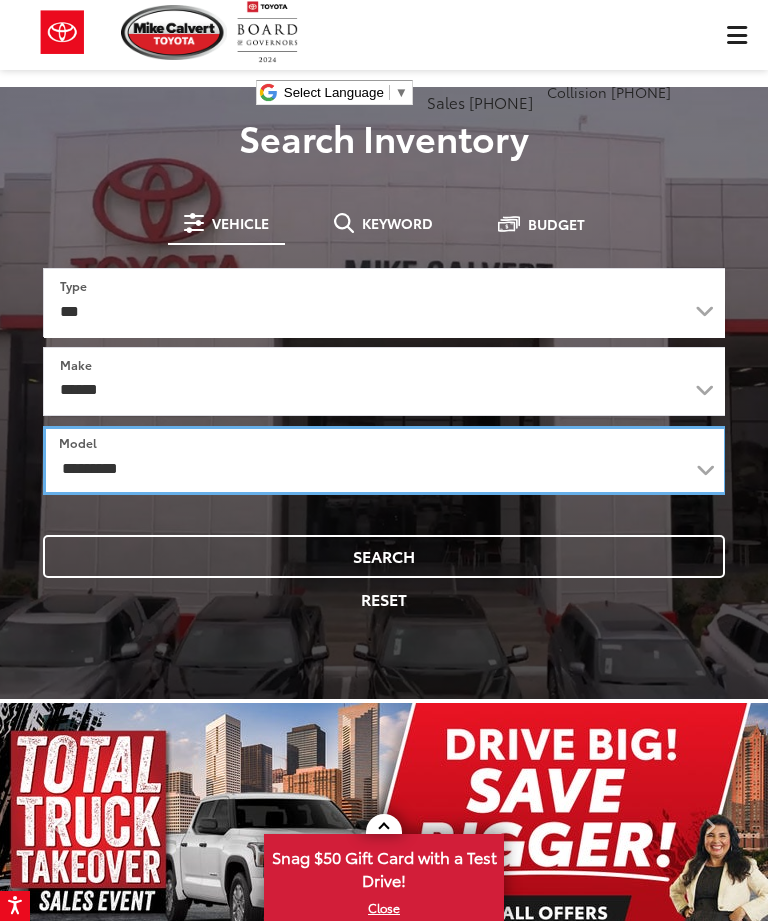 click on "**********" at bounding box center (385, 460) 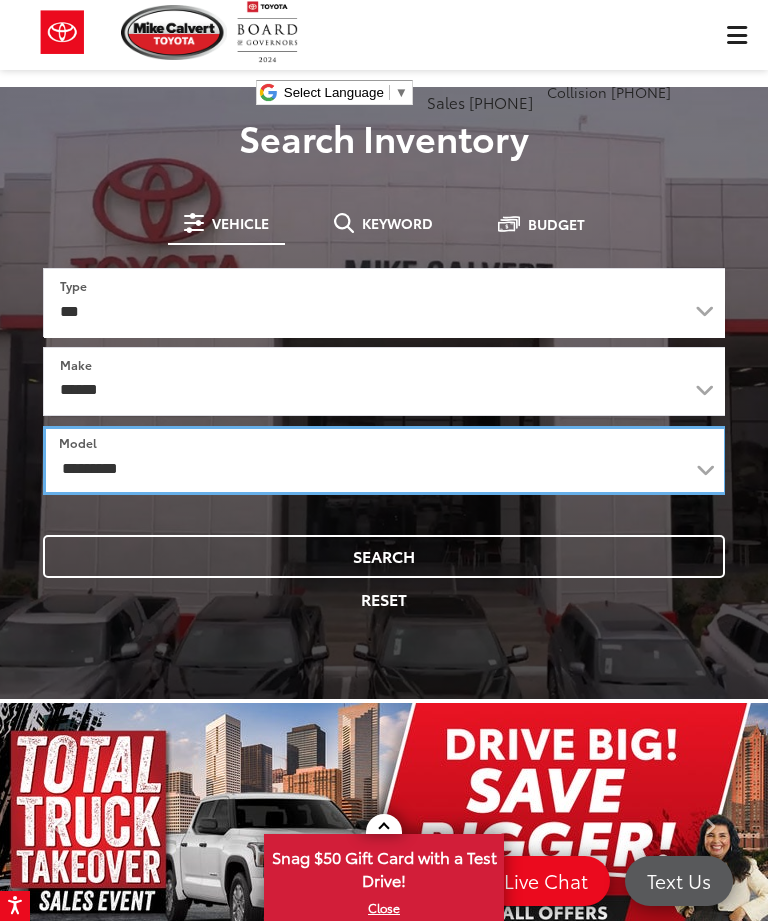 scroll, scrollTop: 0, scrollLeft: 0, axis: both 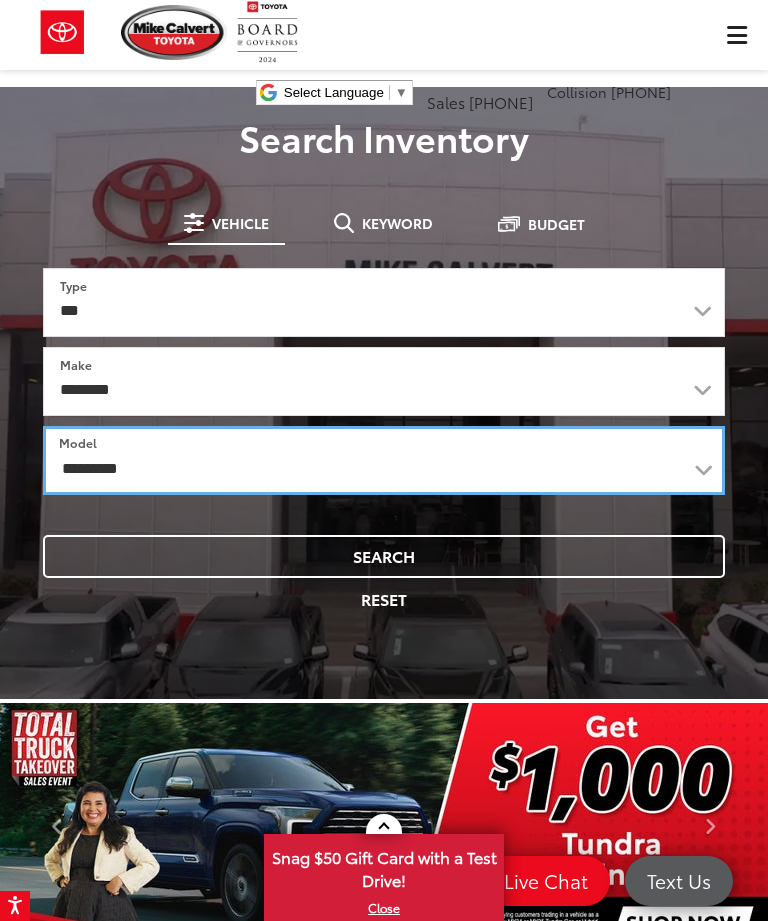 select on "******" 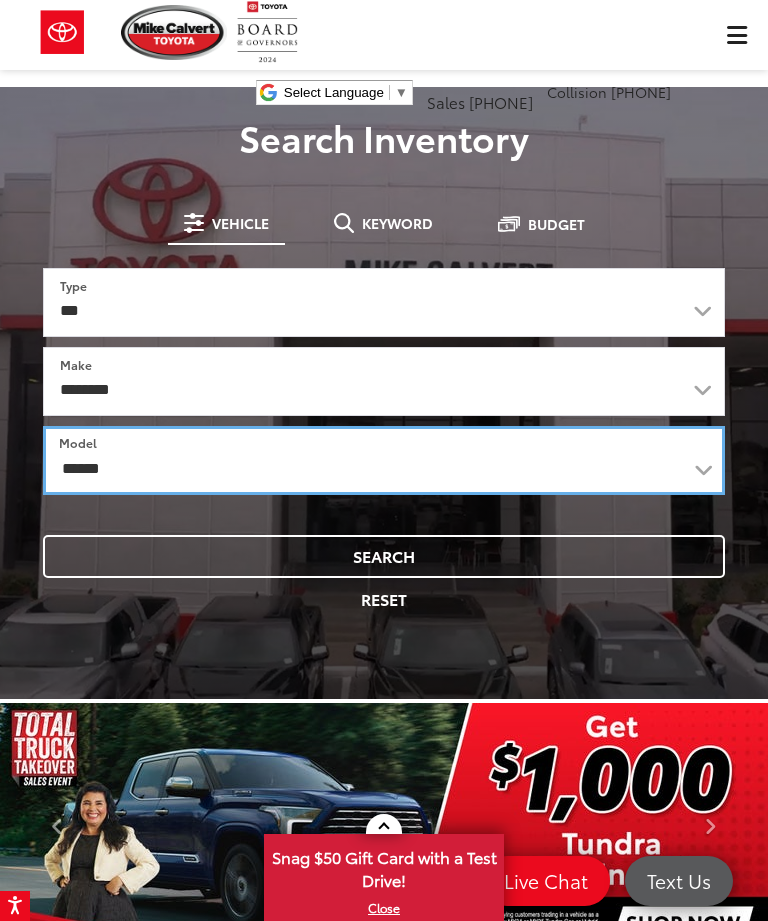 scroll, scrollTop: 0, scrollLeft: 0, axis: both 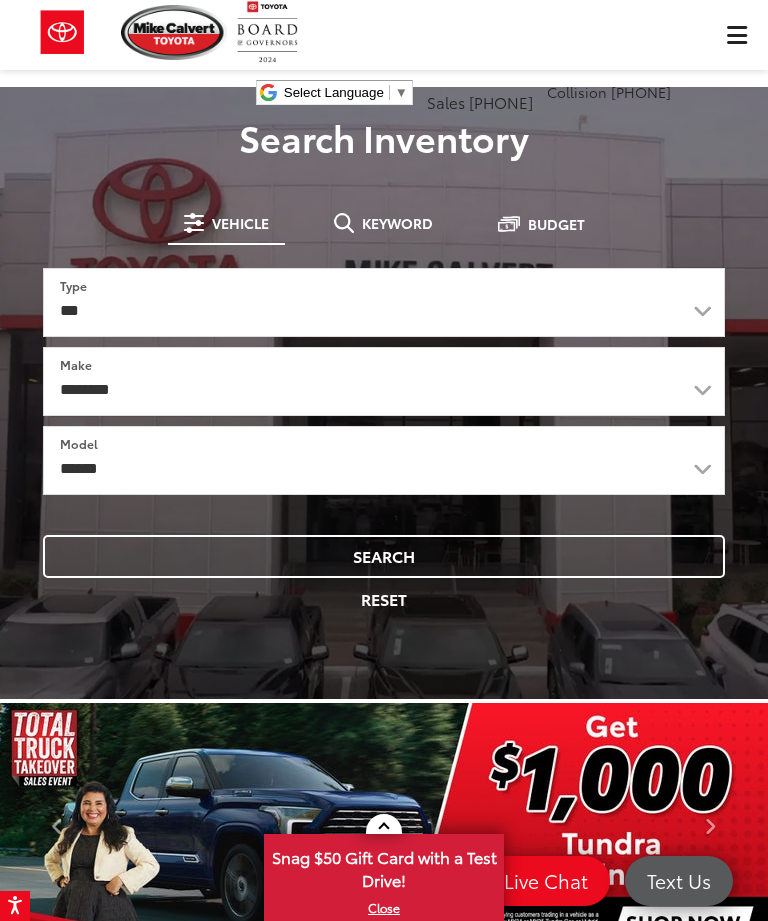click on "Search" at bounding box center (384, 556) 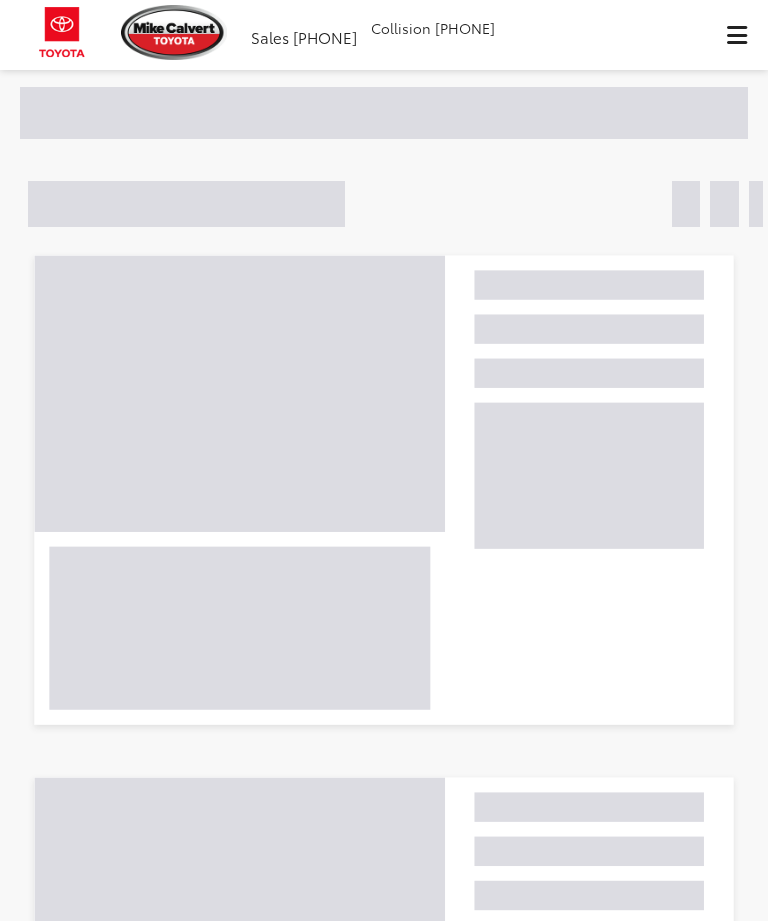 scroll, scrollTop: 0, scrollLeft: 0, axis: both 